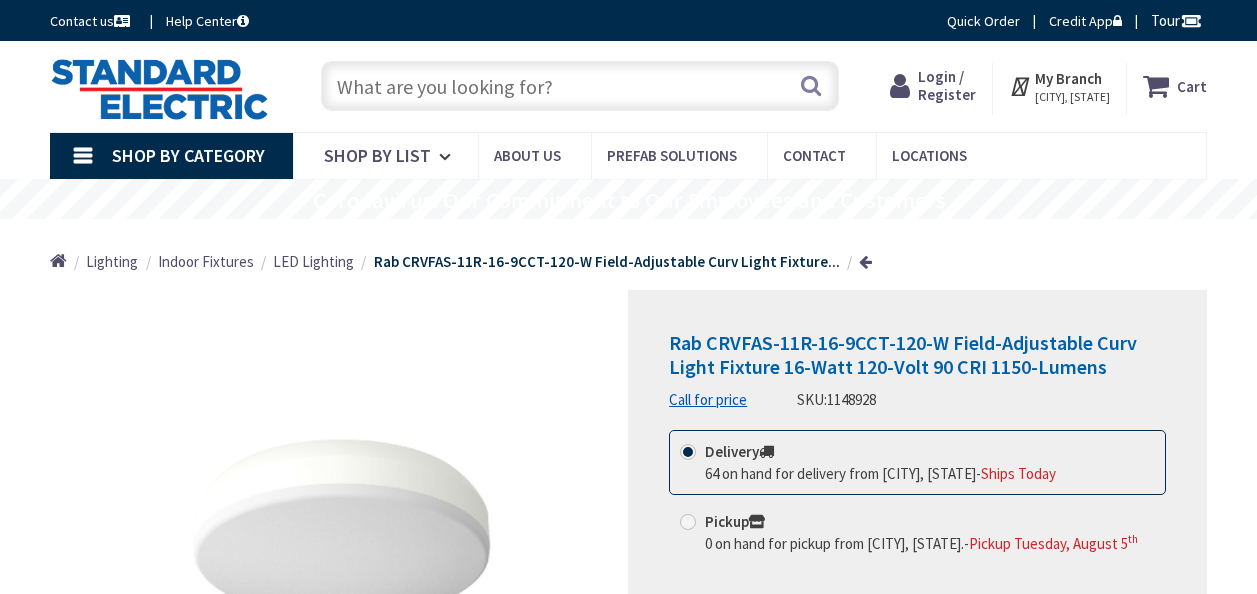 scroll, scrollTop: 0, scrollLeft: 0, axis: both 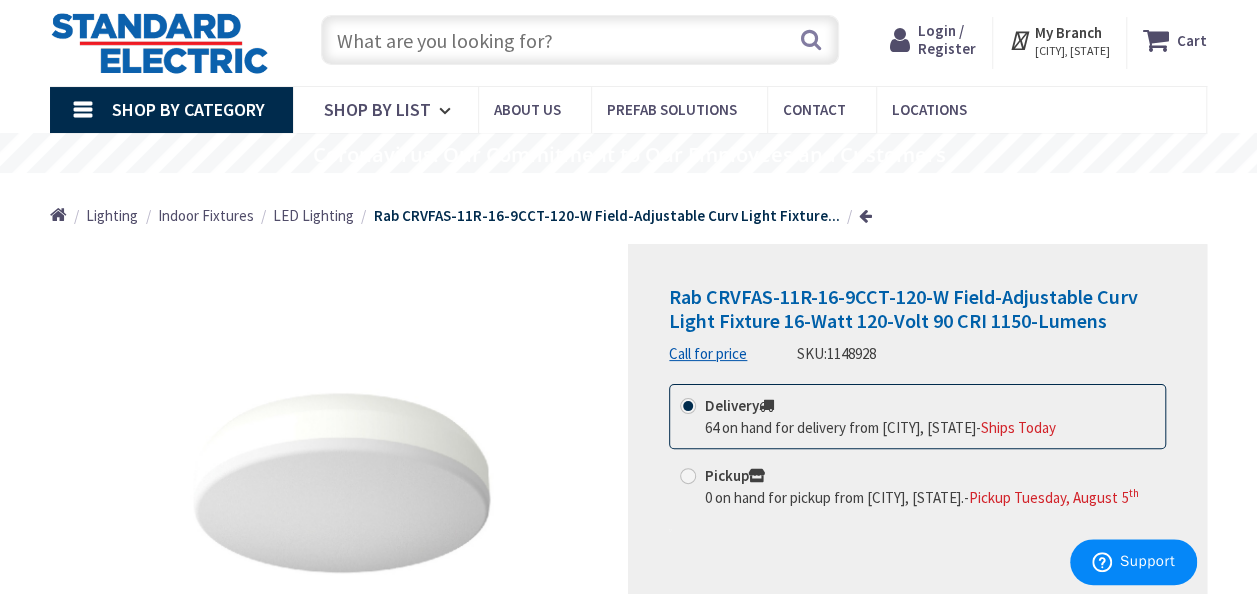 click at bounding box center (580, 40) 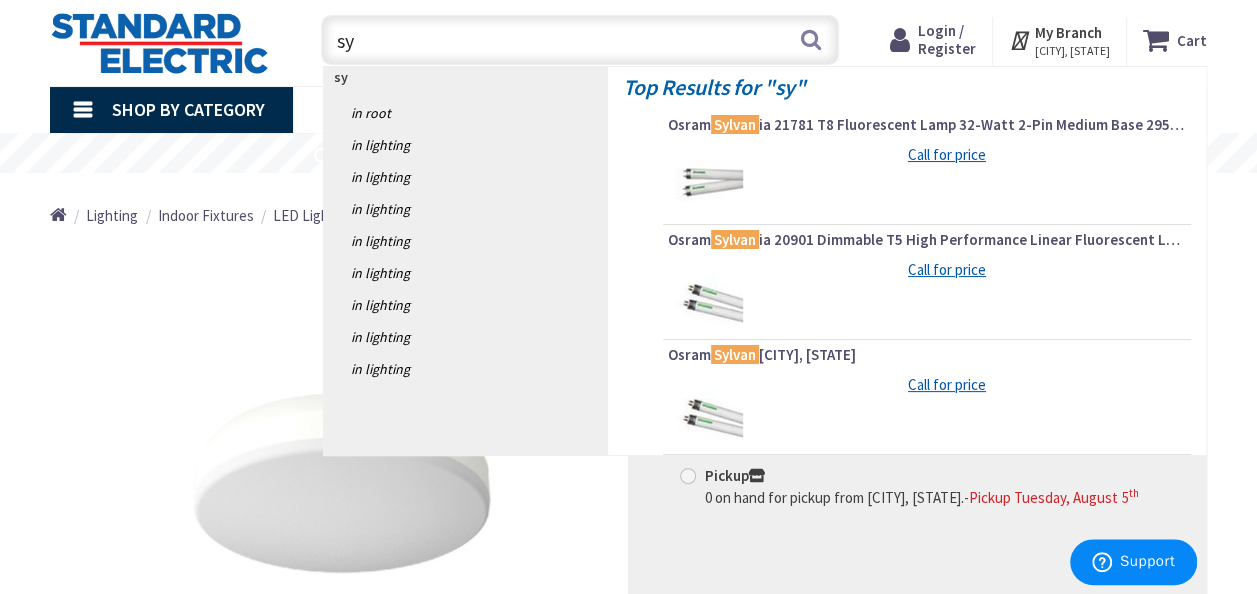 type on "s" 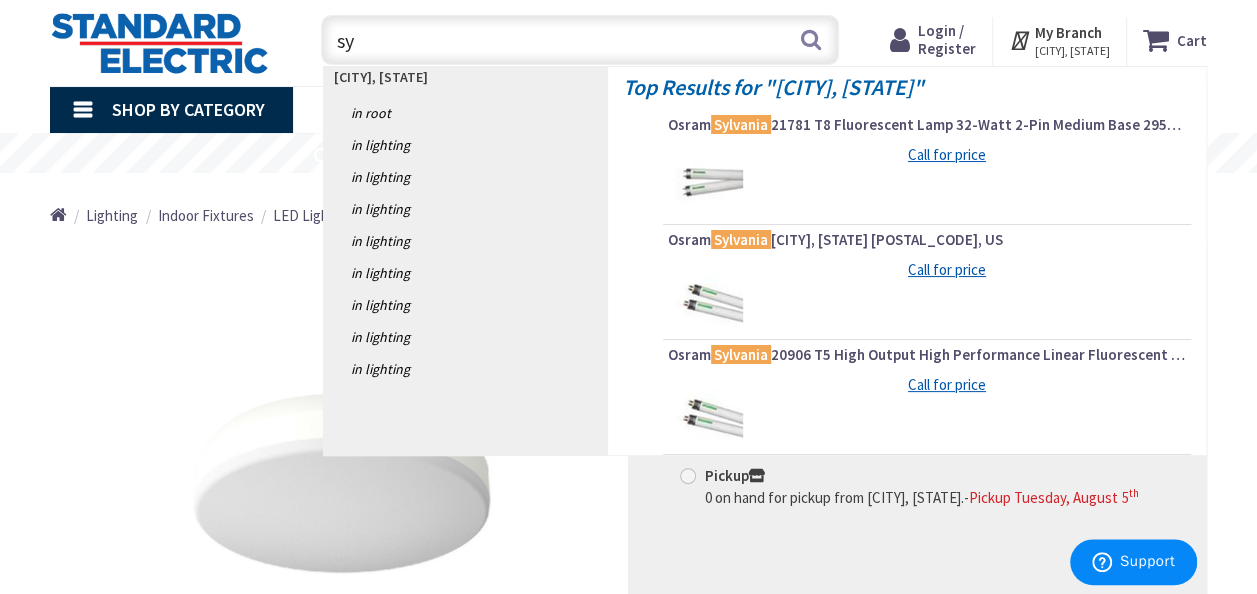 type on "s" 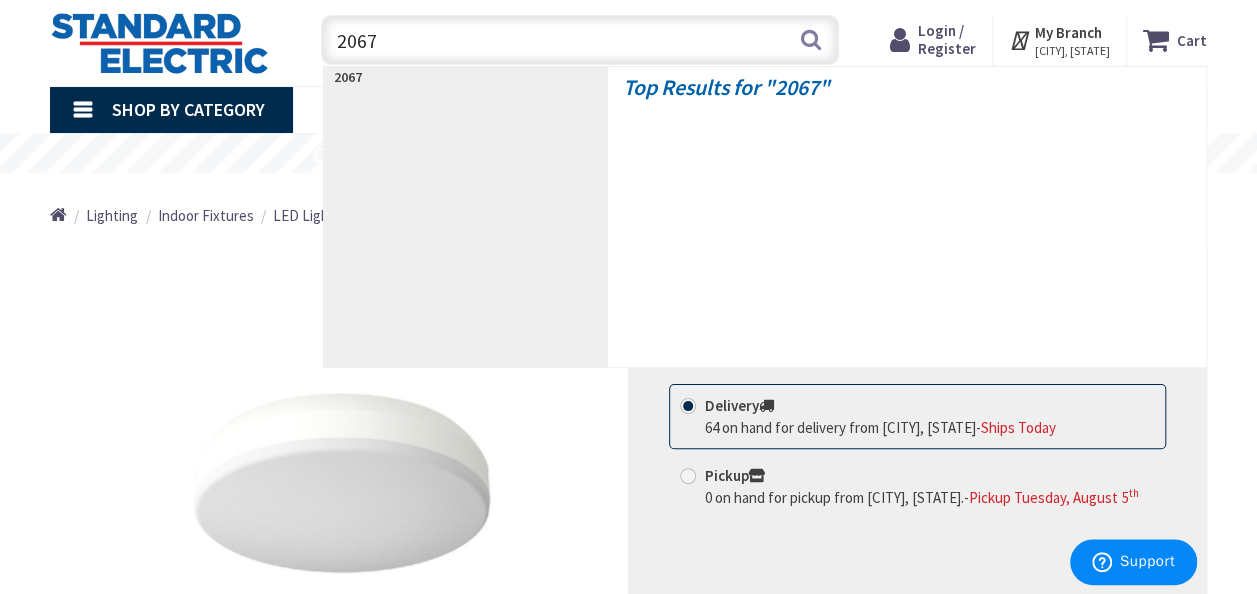 type on "20671" 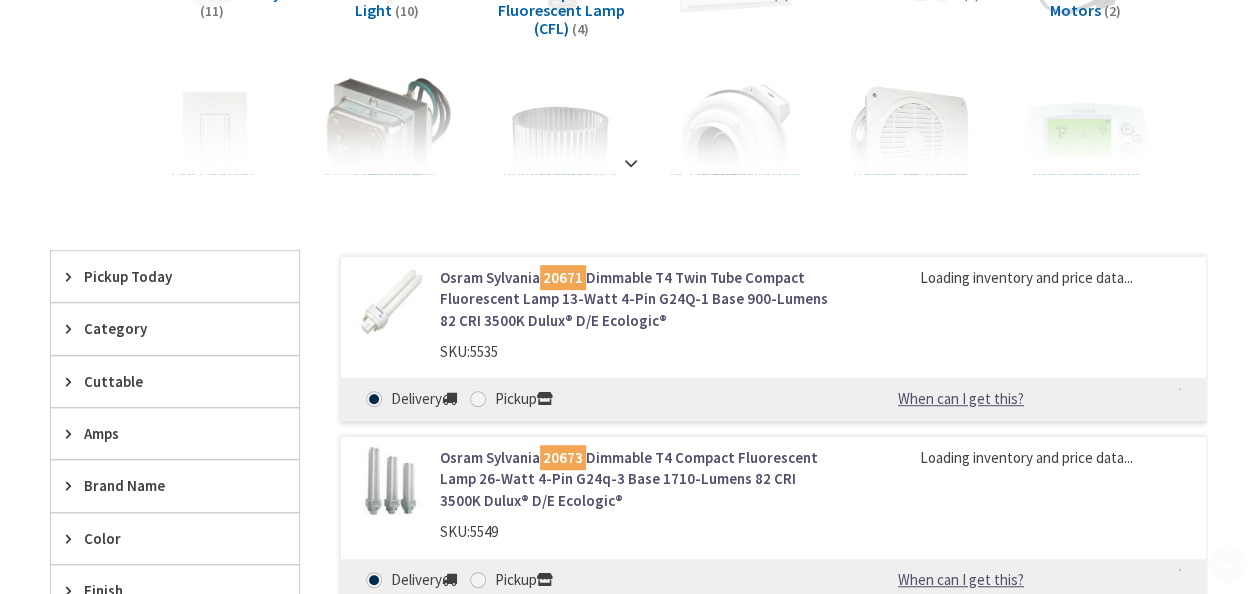 scroll, scrollTop: 0, scrollLeft: 0, axis: both 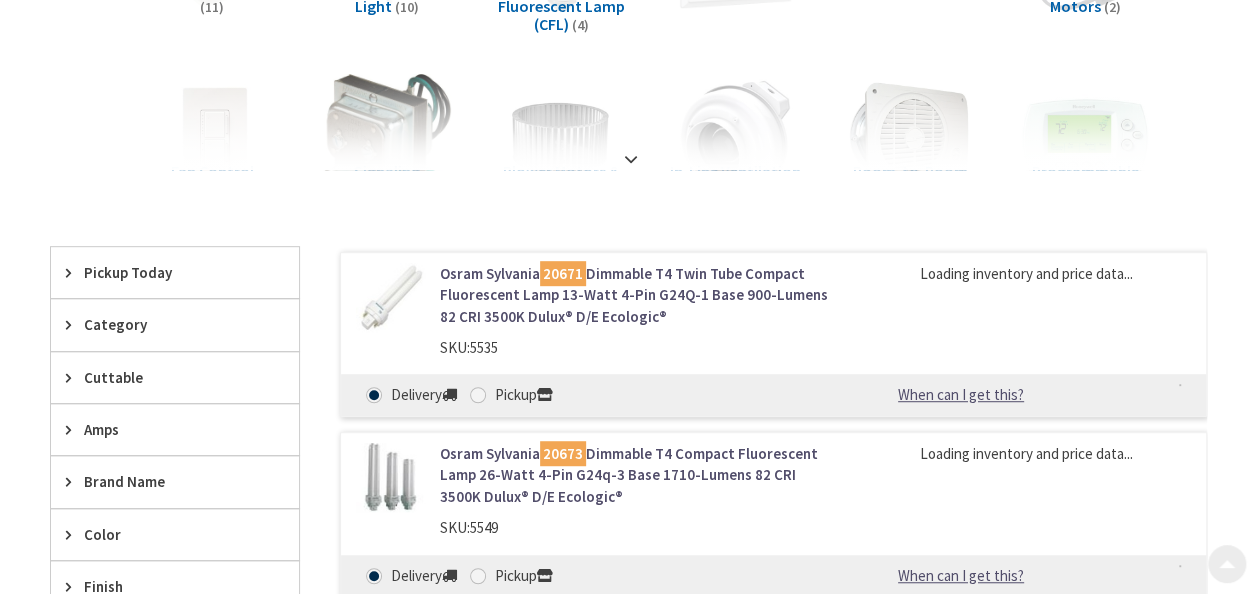 type on "[STREET], [CITY], [STATE] [POSTAL_CODE], USA" 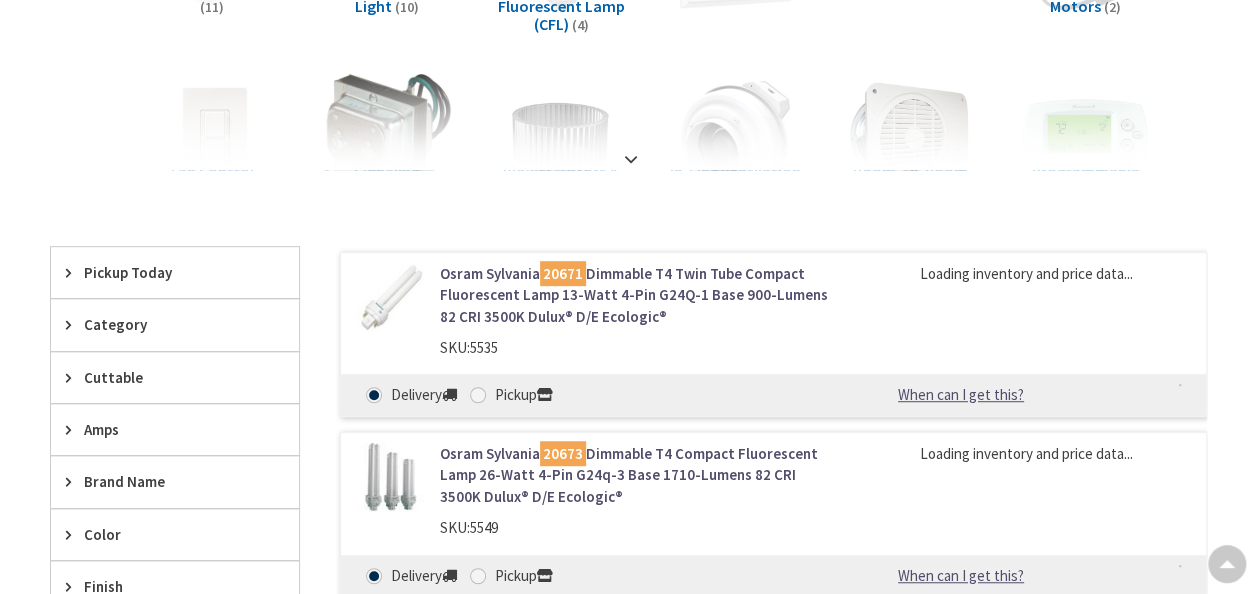 scroll, scrollTop: 0, scrollLeft: 0, axis: both 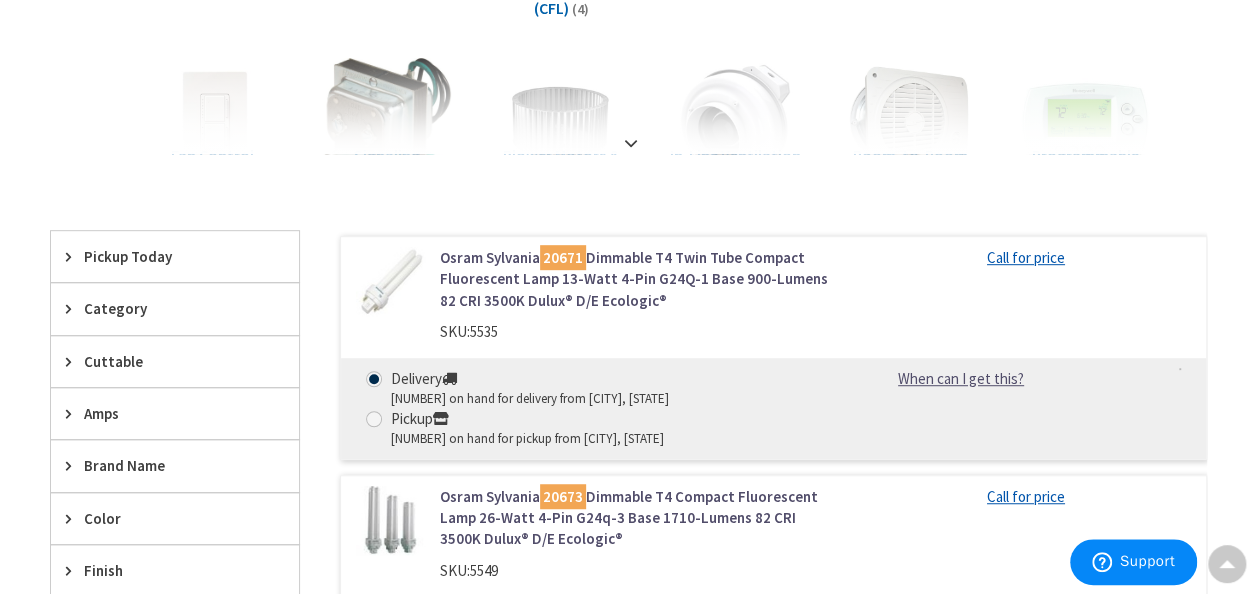 click on "Osram Sylvania  20671  Dimmable T4 Twin Tube Compact Fluorescent Lamp 13-Watt 4-Pin G24Q-1 Base 900-Lumens 82 CRI 3500K Dulux® D/E Ecologic®" at bounding box center (635, 279) 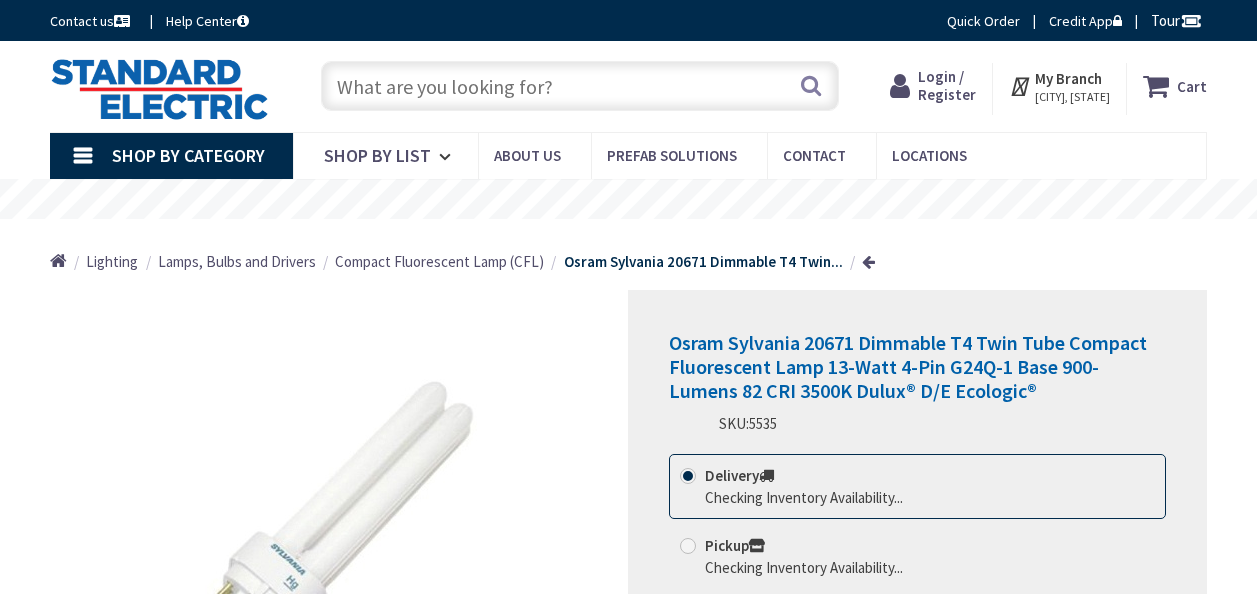 scroll, scrollTop: 0, scrollLeft: 0, axis: both 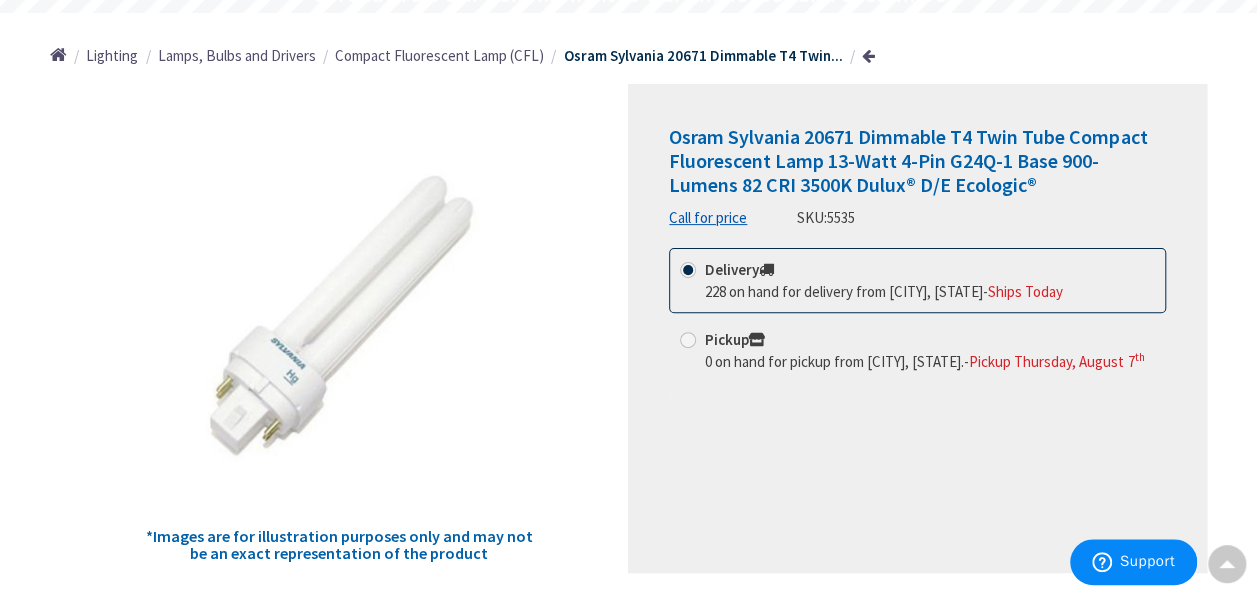 drag, startPoint x: 858, startPoint y: 214, endPoint x: 804, endPoint y: 210, distance: 54.147945 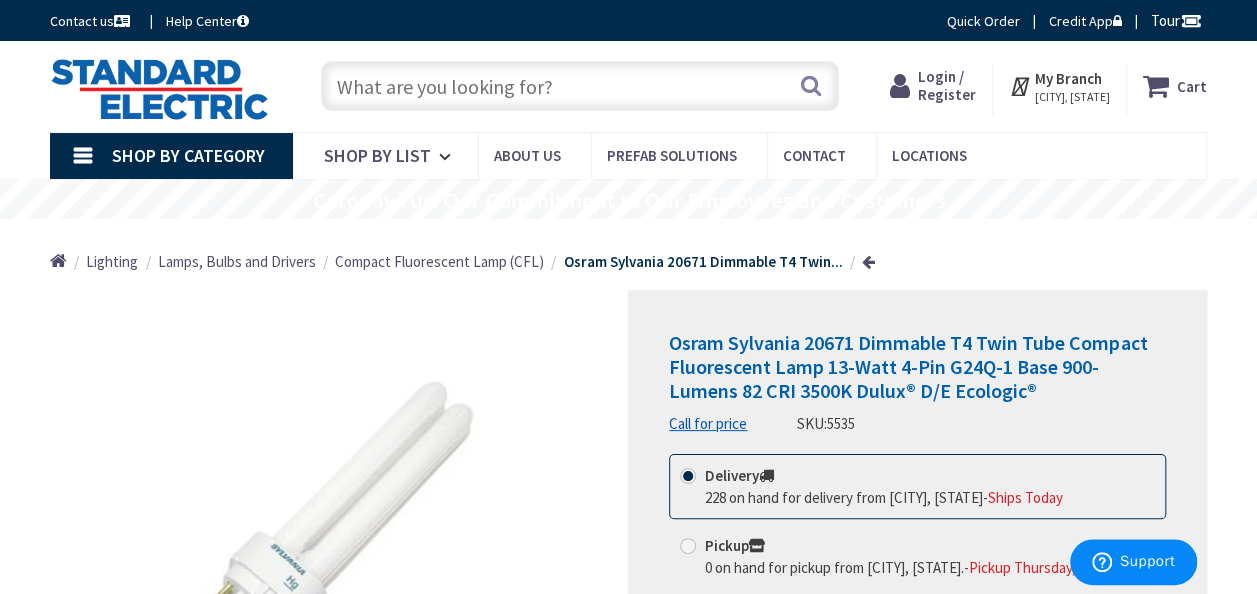 click at bounding box center [580, 86] 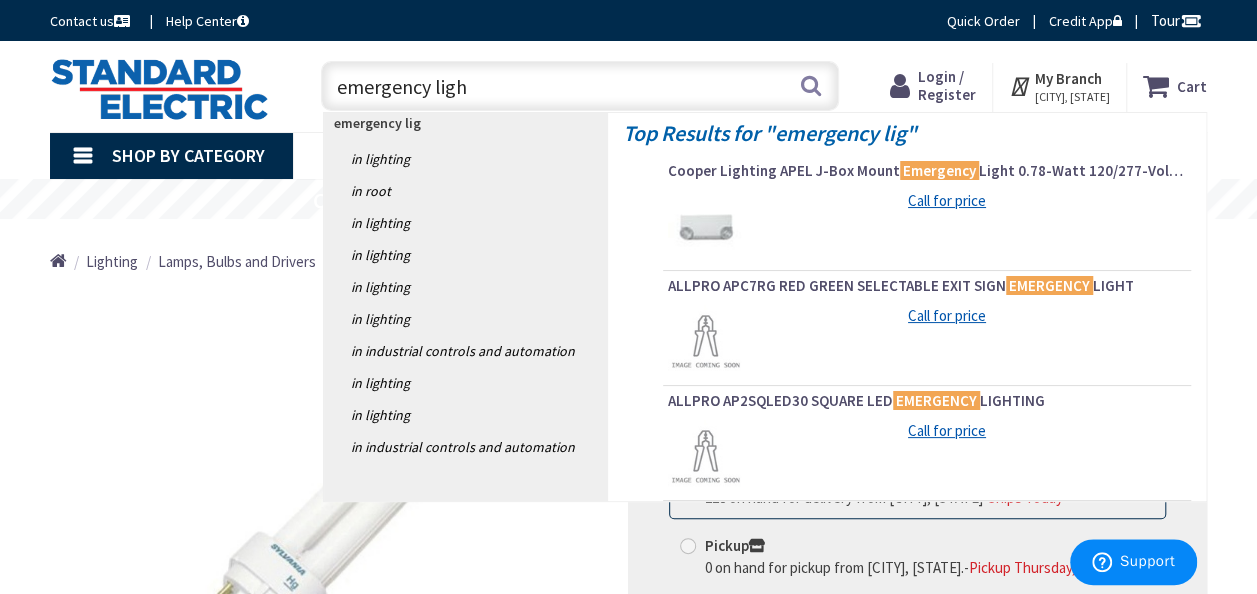 type on "emergency light" 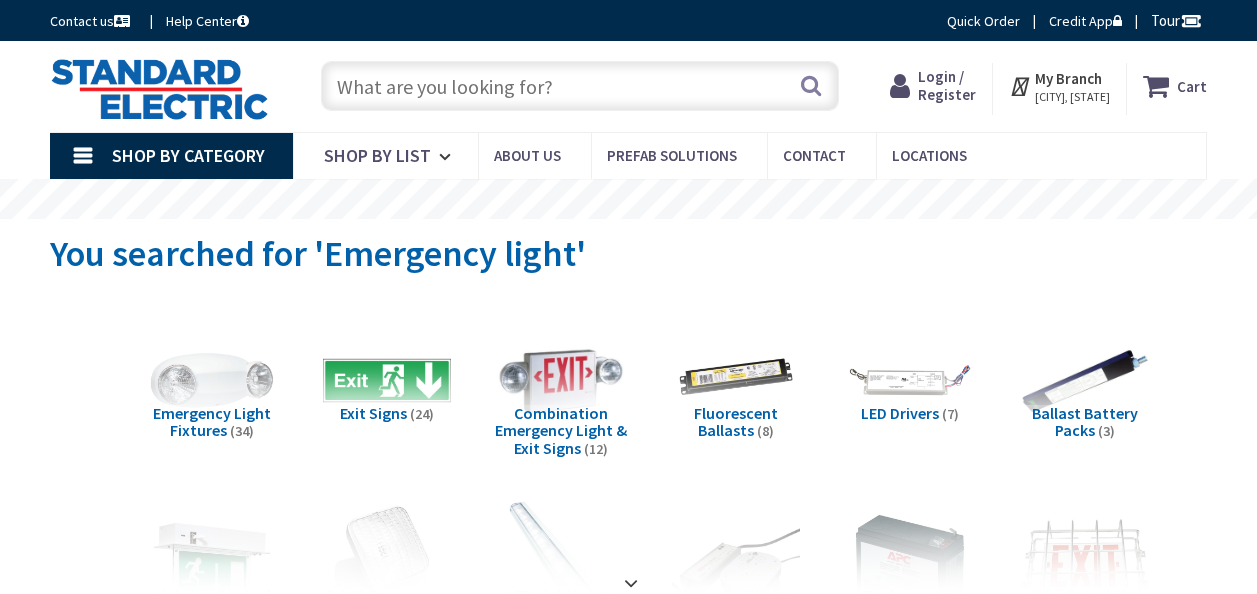 scroll, scrollTop: 0, scrollLeft: 0, axis: both 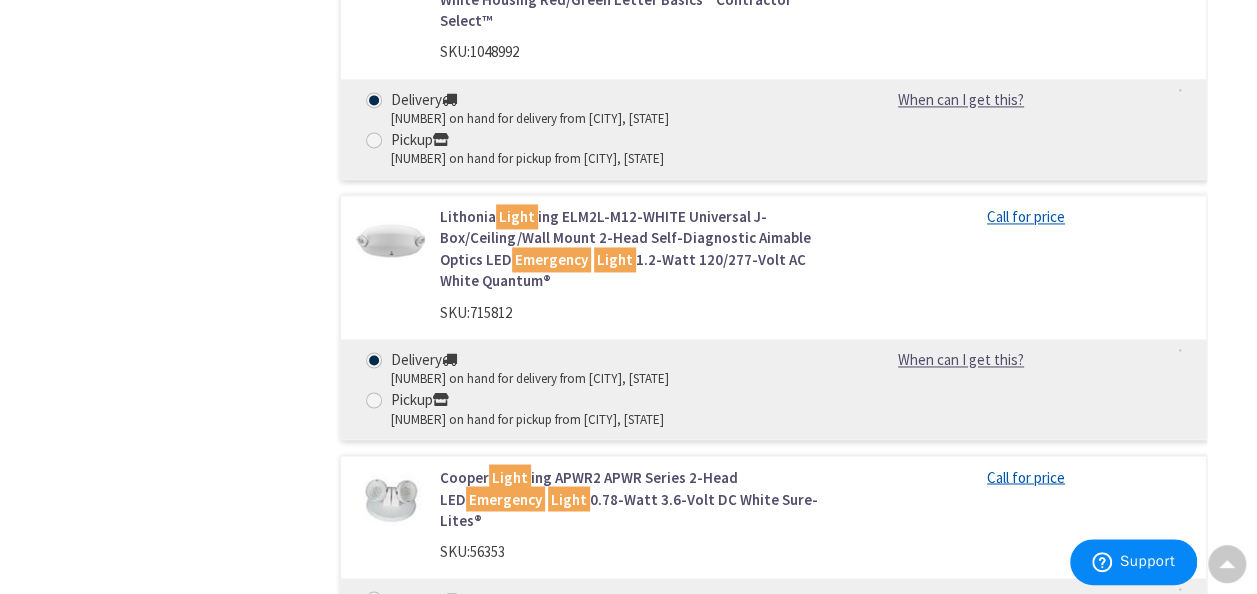 click on "Lithonia  Light ing ELM2L-M12-WHITE Universal J-Box/Ceiling/Wall Mount 2-Head Self-Diagnostic Aimable Optics LED  Emergency   Light  1.2-Watt 120/277-Volt AC White Quantum®" at bounding box center (635, 249) 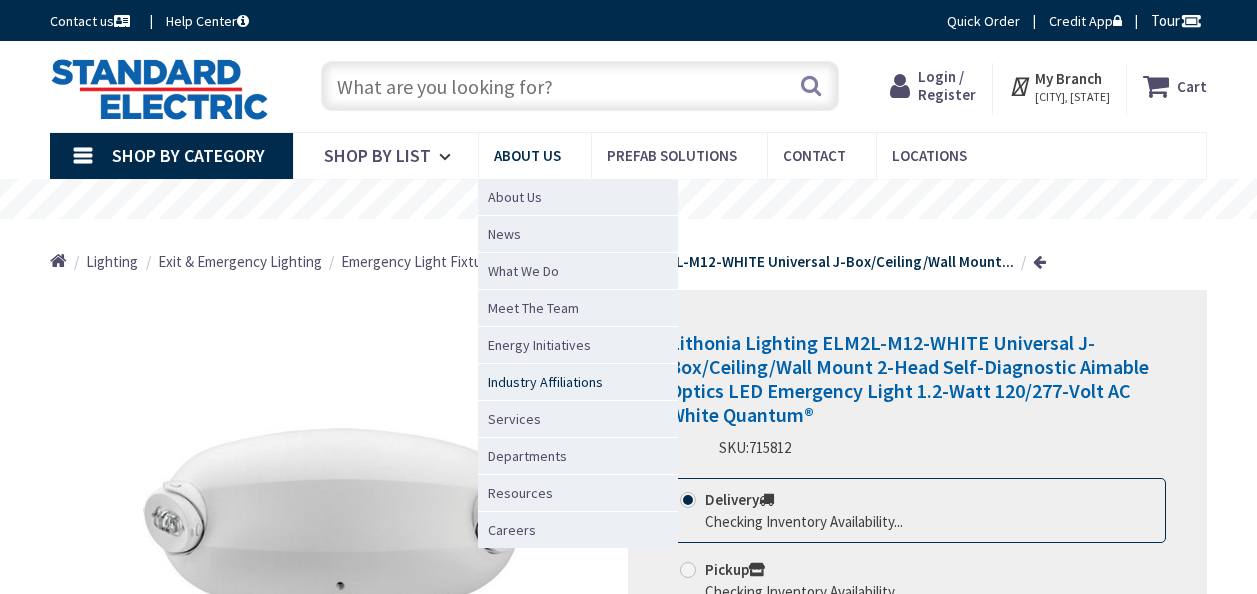 scroll, scrollTop: 0, scrollLeft: 0, axis: both 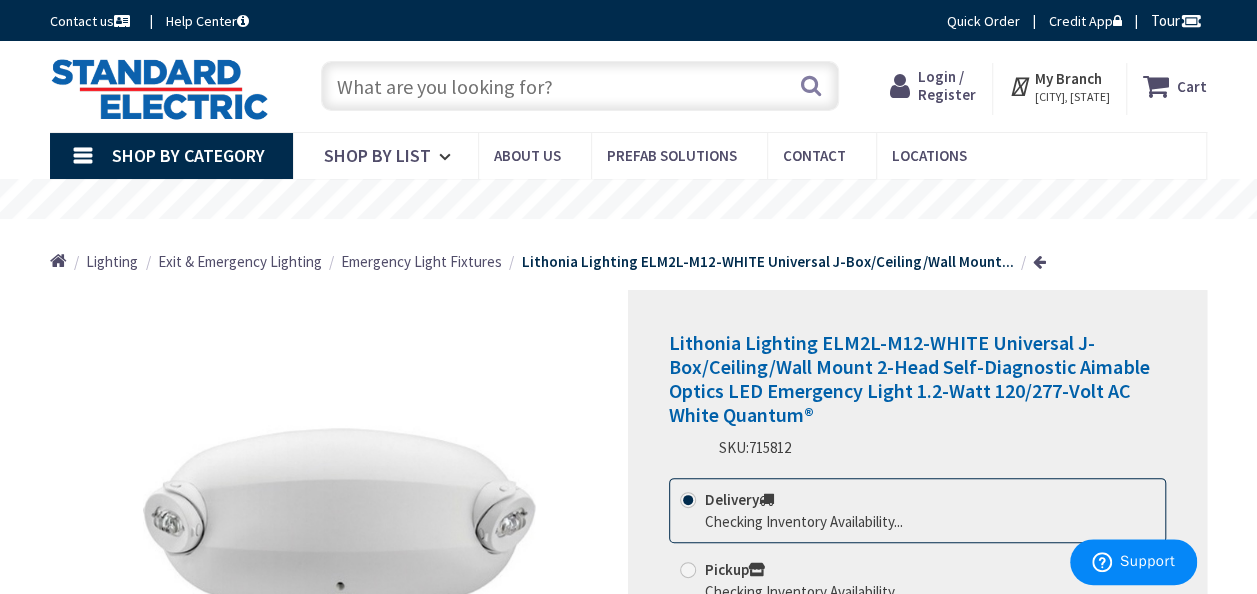 click on "Lithonia Lighting ELM2L-M12-WHITE Universal J-Box/Ceiling/Wall Mount 2-Head Self-Diagnostic Aimable Optics LED Emergency Light 1.2-Watt 120/277-Volt AC White Quantum®
SKU:                 715812" at bounding box center [917, 394] 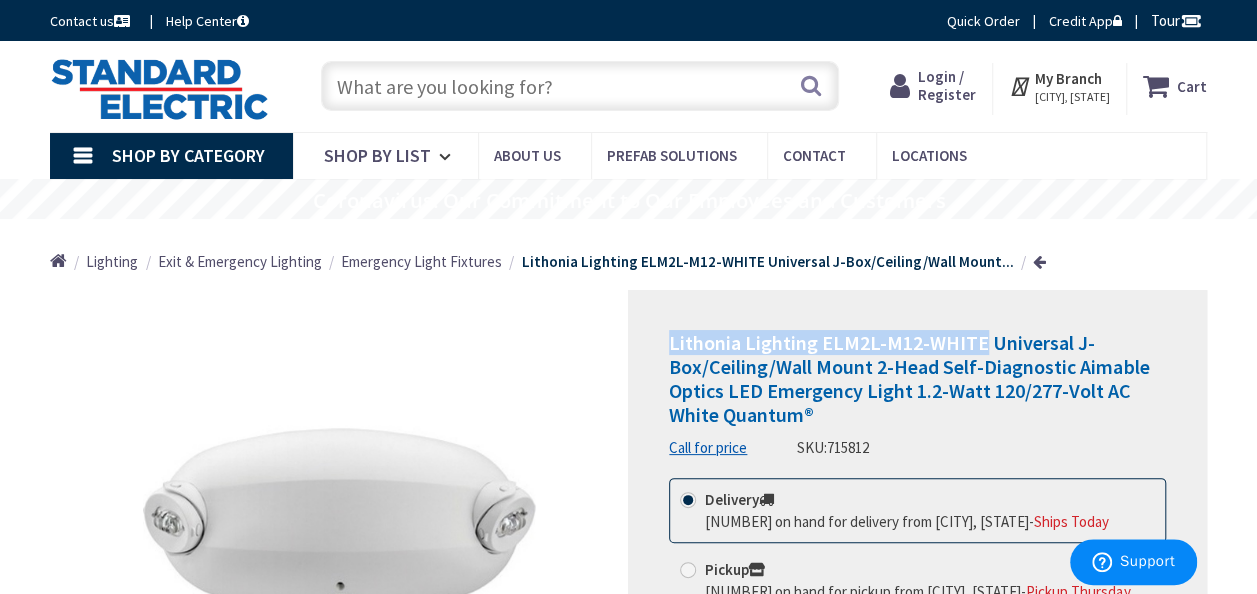 drag, startPoint x: 667, startPoint y: 340, endPoint x: 976, endPoint y: 343, distance: 309.01456 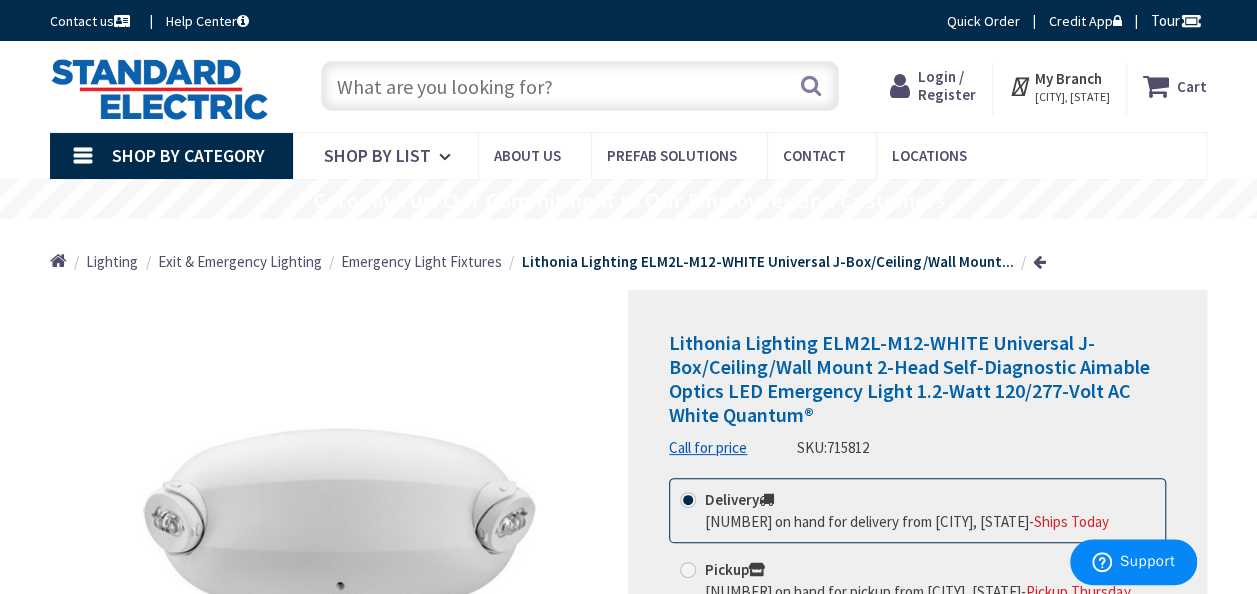 click at bounding box center [580, 86] 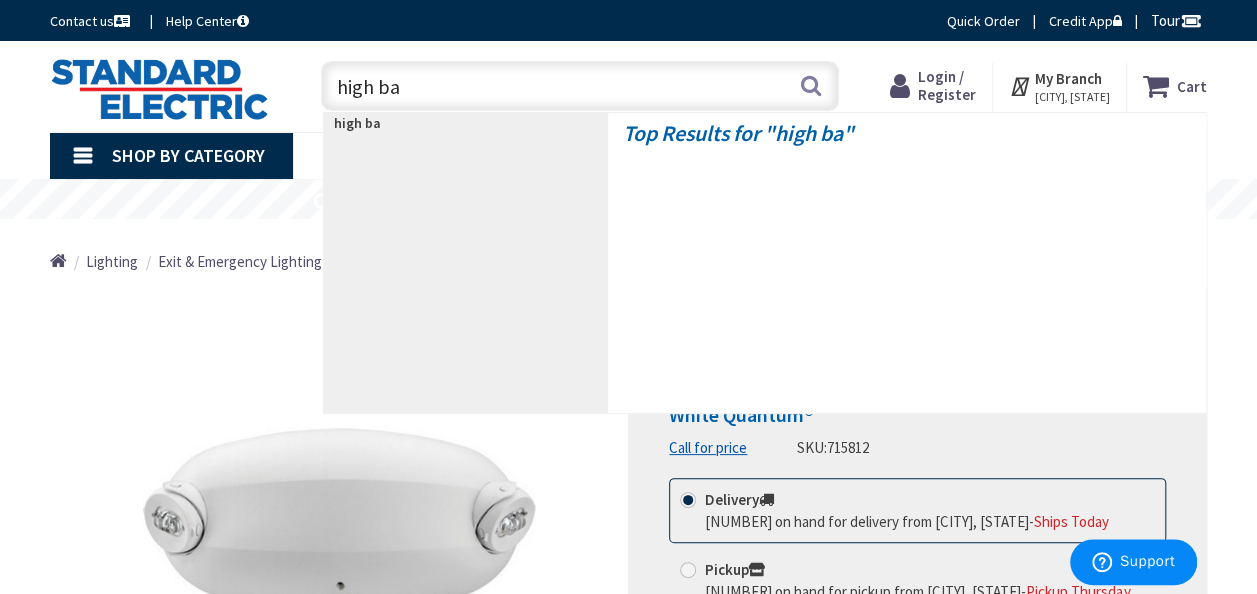 type on "high bay" 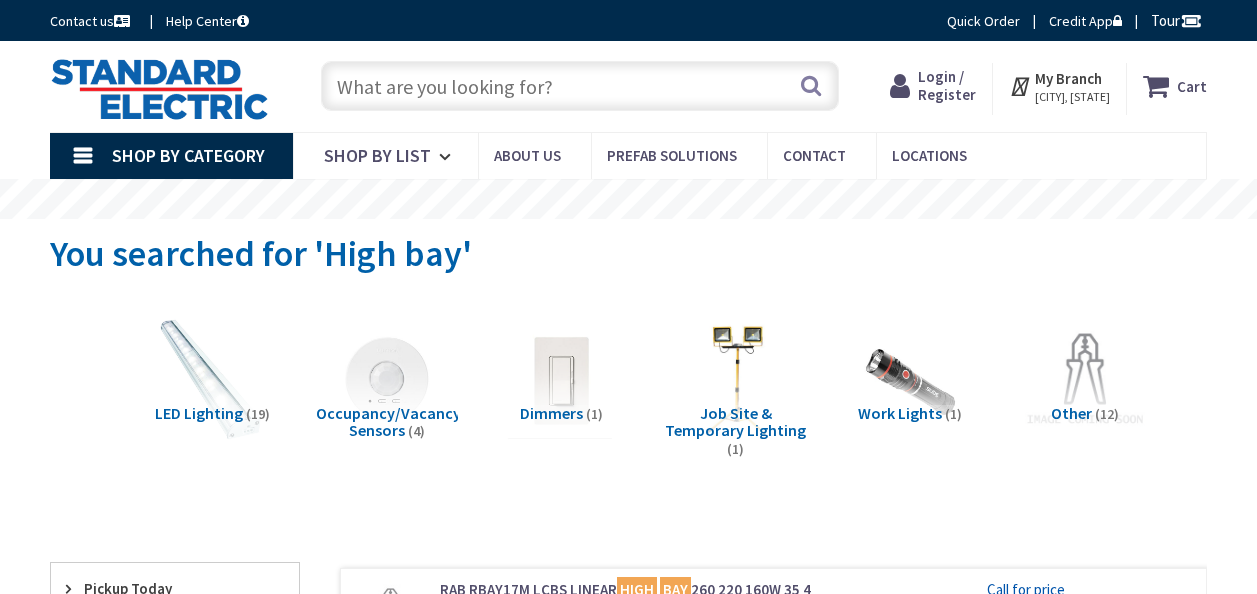scroll, scrollTop: 0, scrollLeft: 0, axis: both 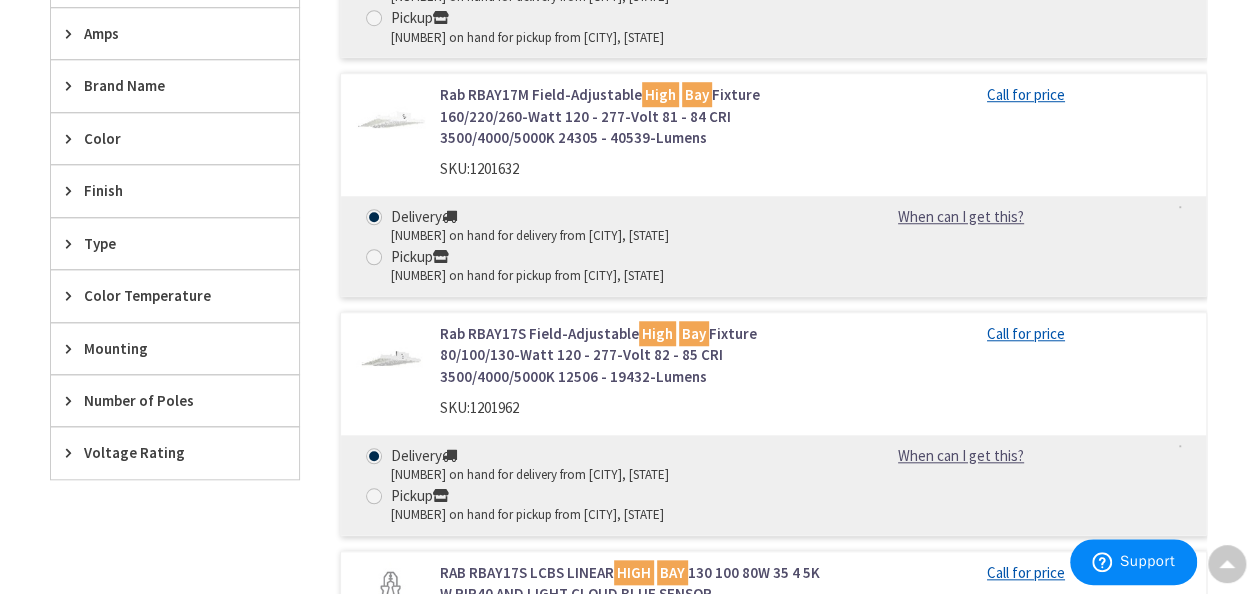 click on "Rab RBAY17S Field-Adjustable  High   Bay  Fixture 80/100/130-Watt 120 - 277-Volt 82 - 85 CRI 3500/4000/5000K 12506 - 19432-Lumens" at bounding box center (635, 355) 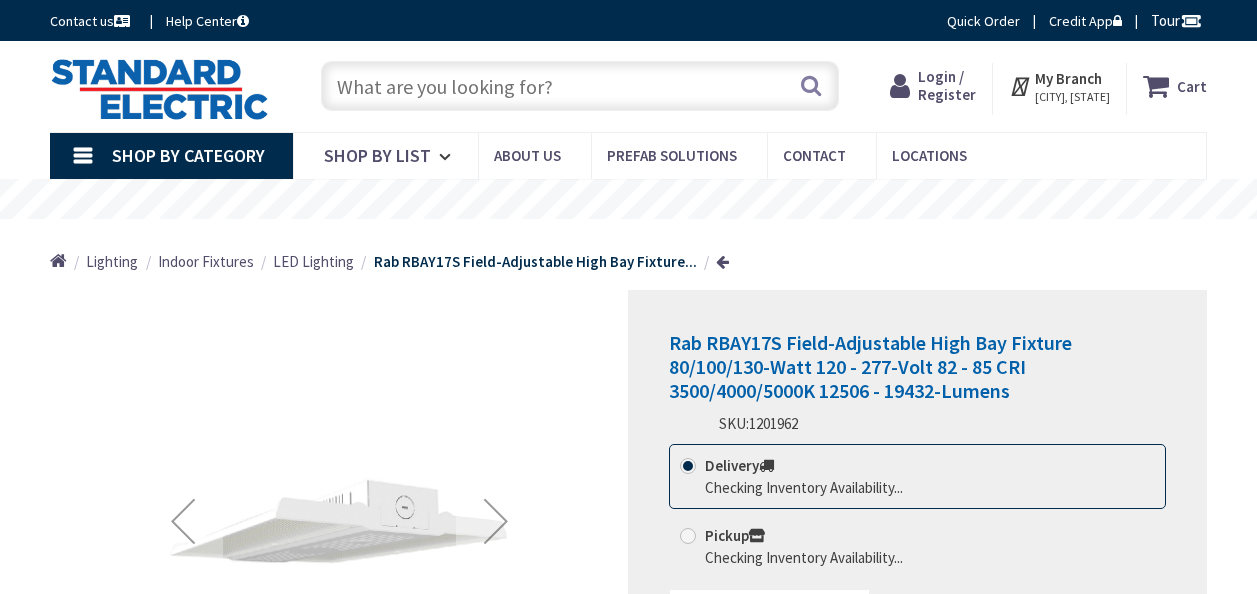 scroll, scrollTop: 0, scrollLeft: 0, axis: both 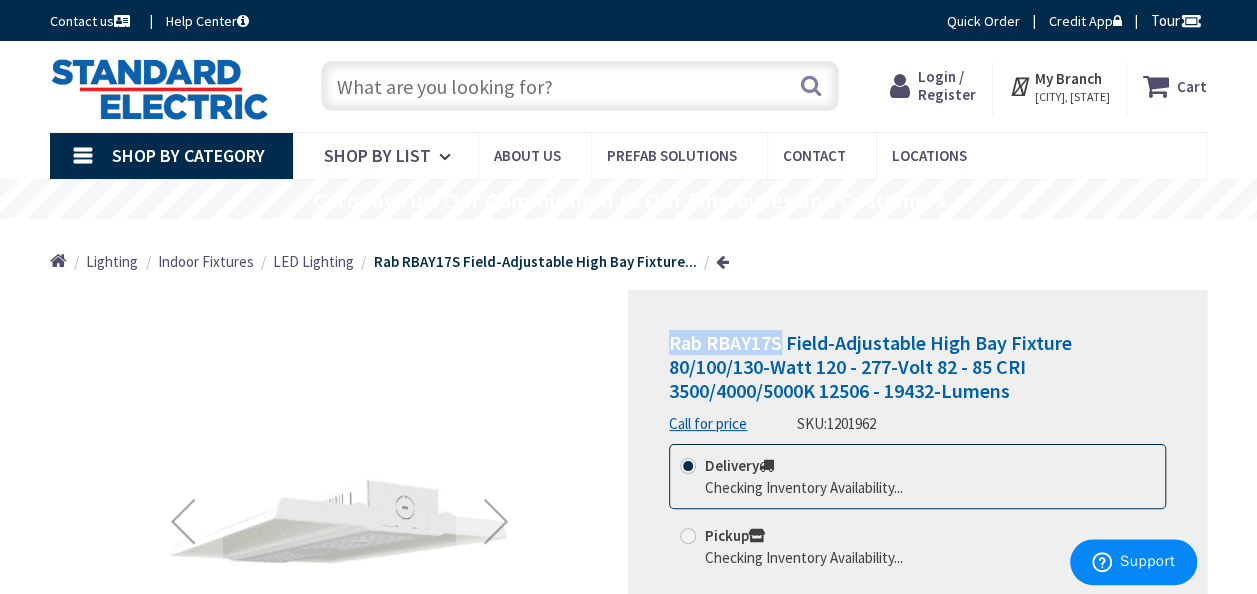 drag, startPoint x: 661, startPoint y: 338, endPoint x: 781, endPoint y: 348, distance: 120.41595 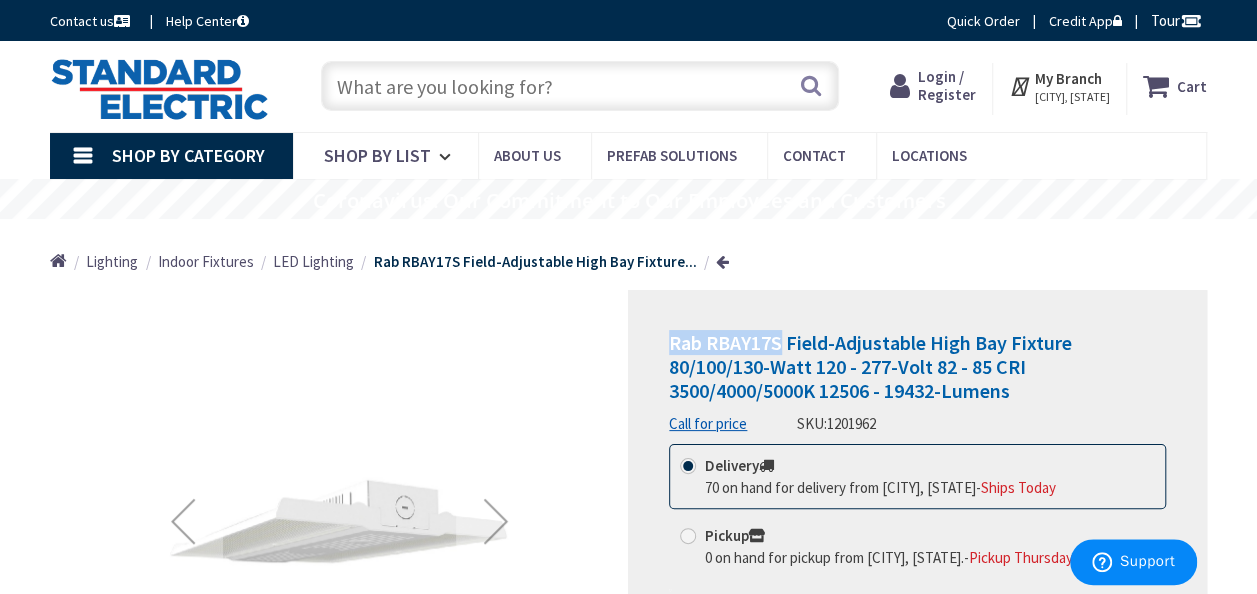 copy on "Rab RBAY17S" 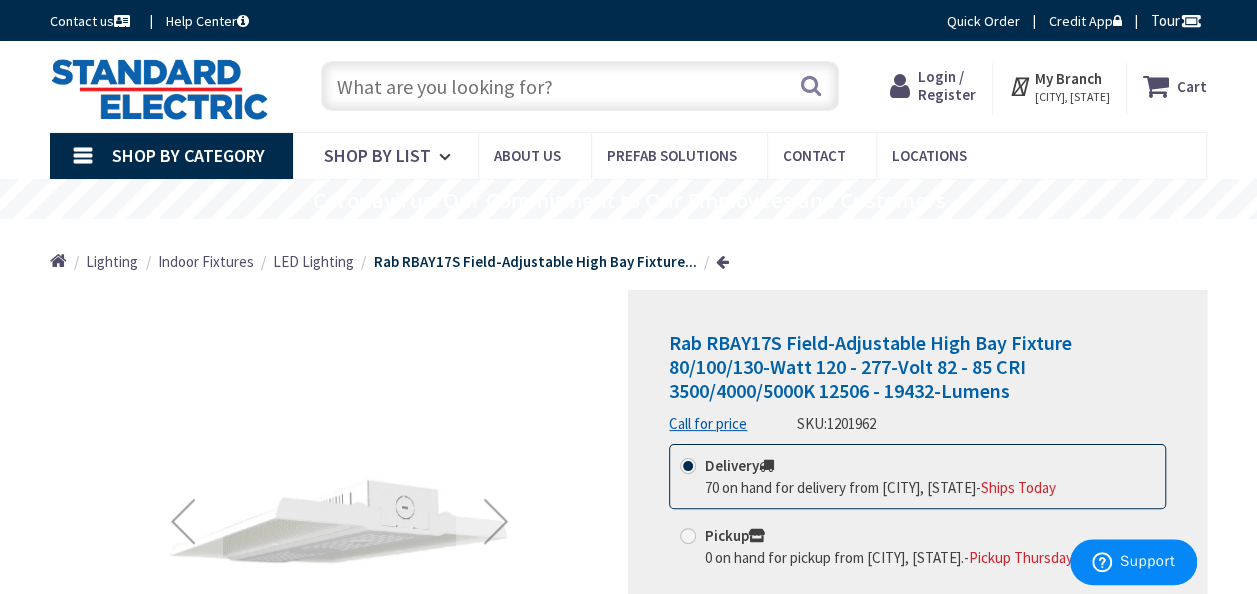 click at bounding box center [580, 86] 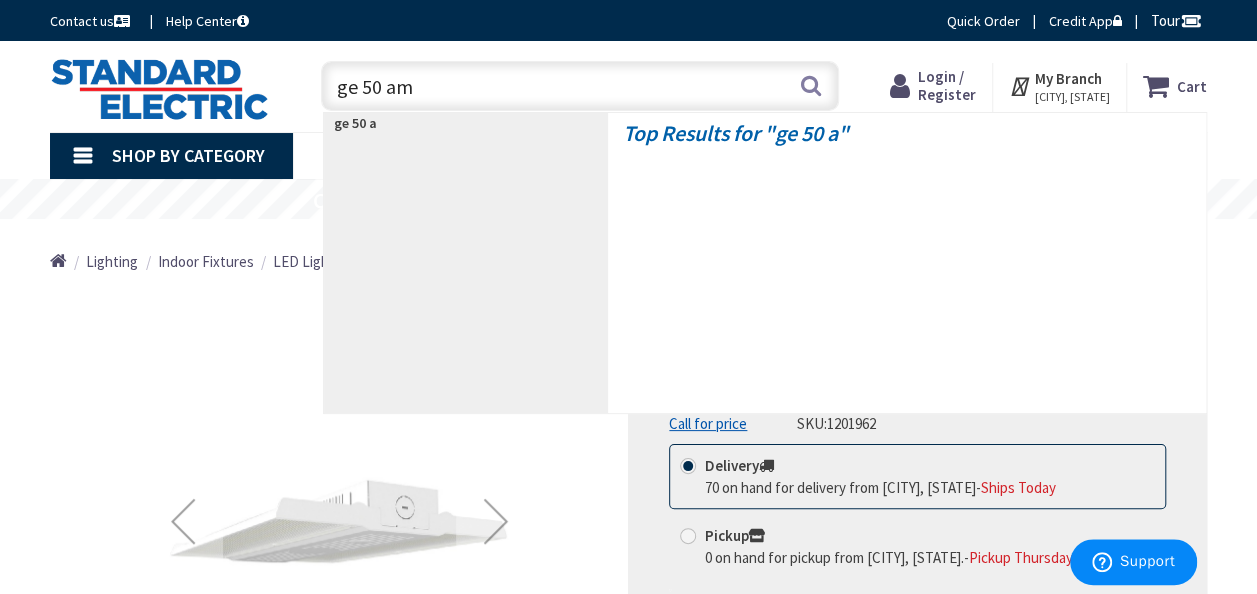 type on "ge 50 amp" 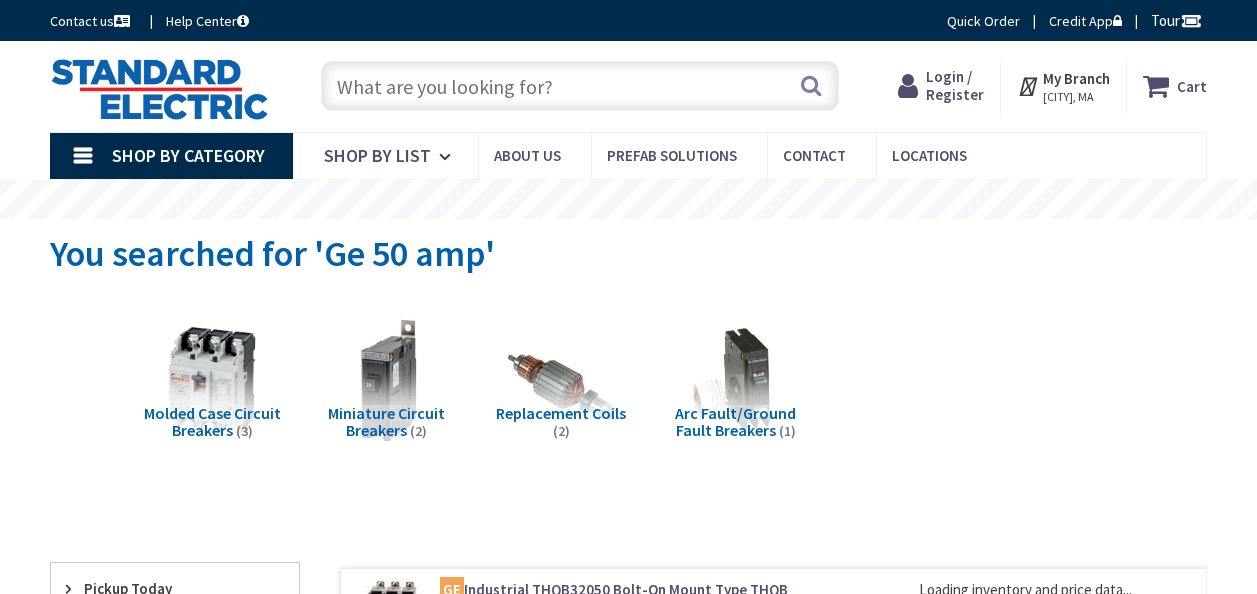 scroll, scrollTop: 0, scrollLeft: 0, axis: both 